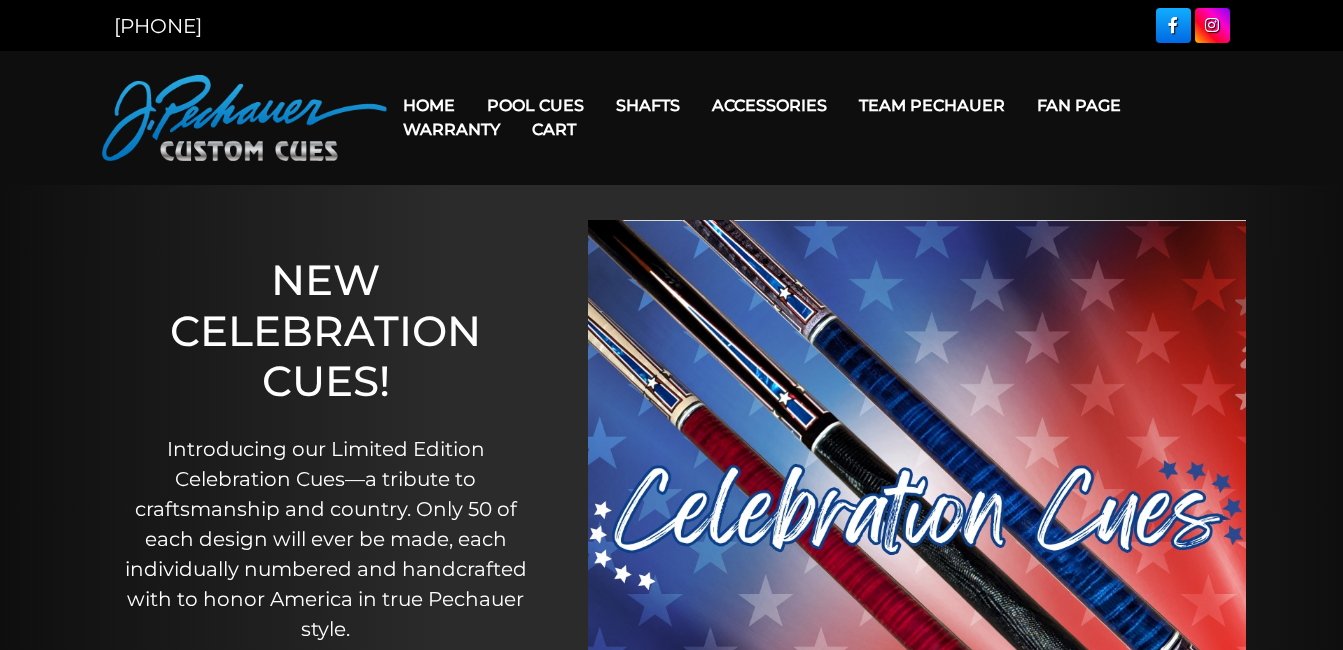scroll, scrollTop: 0, scrollLeft: 0, axis: both 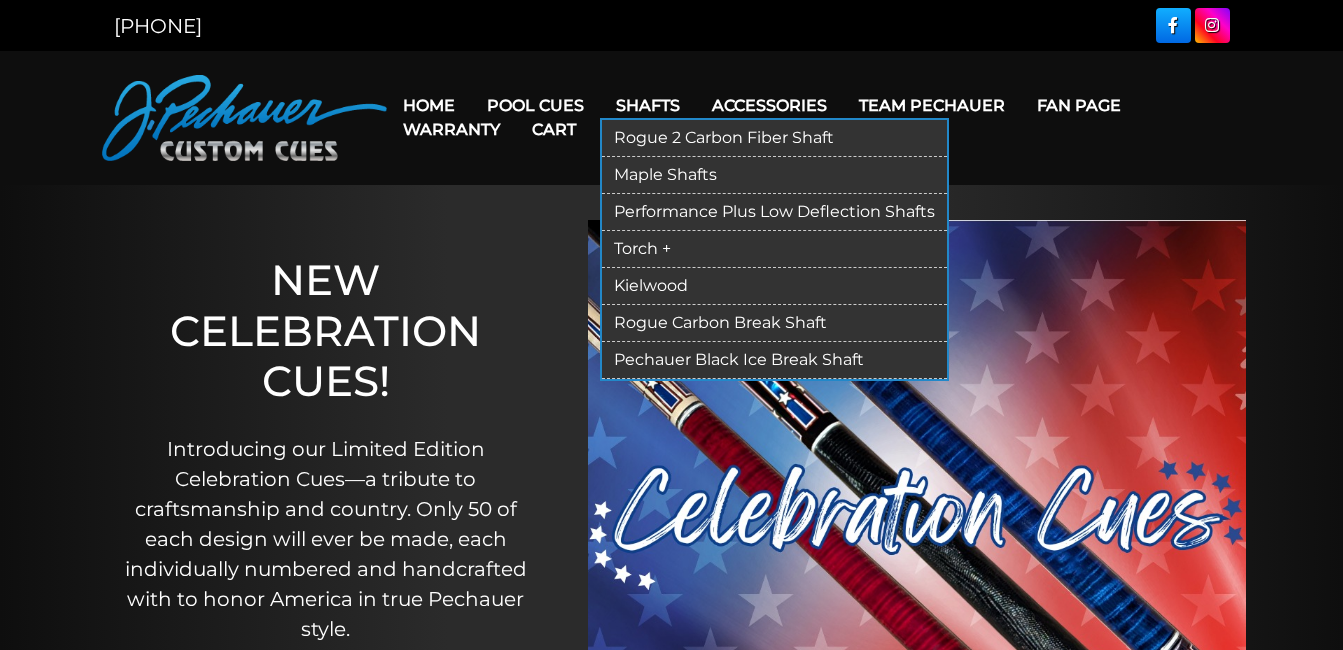 click on "Maple Shafts" at bounding box center [774, 175] 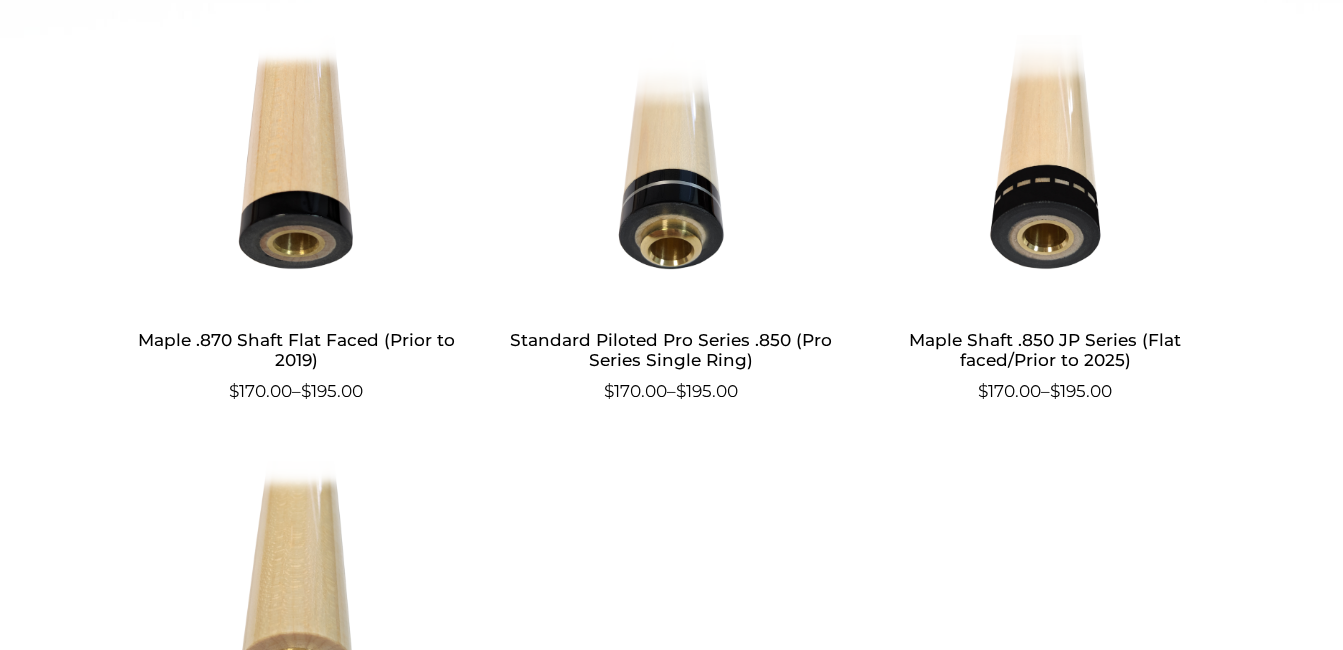 scroll, scrollTop: 1101, scrollLeft: 0, axis: vertical 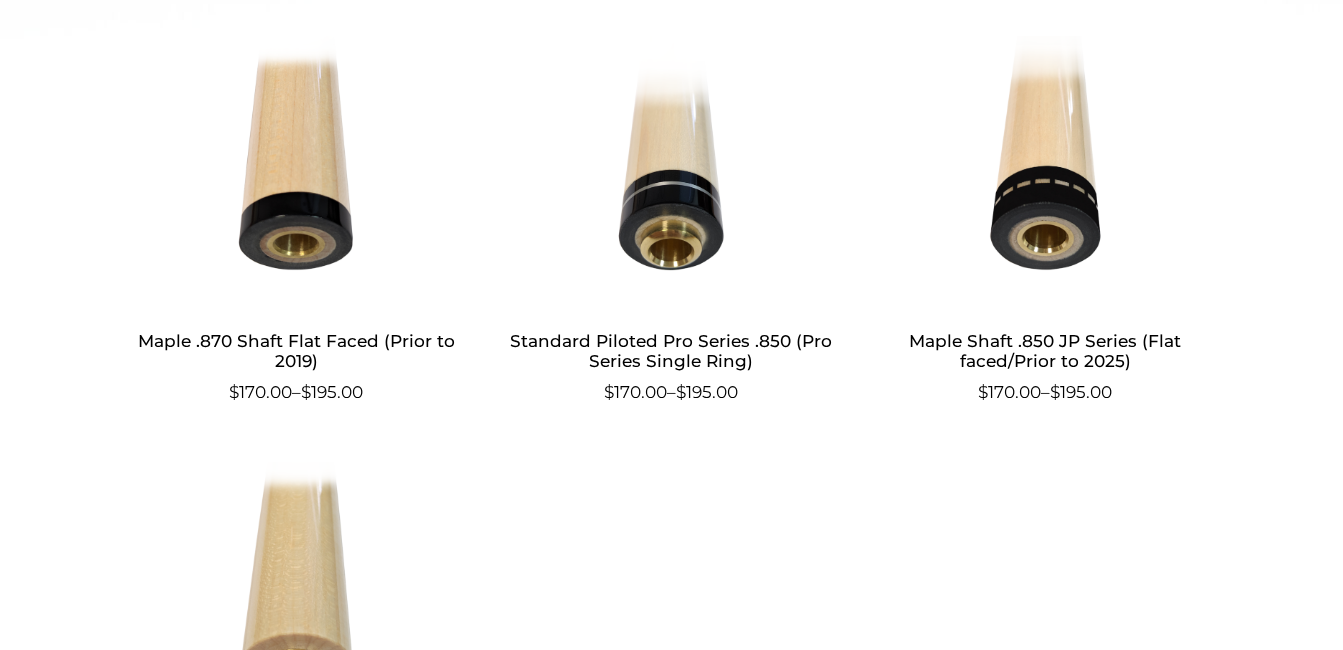click at bounding box center (1045, 171) 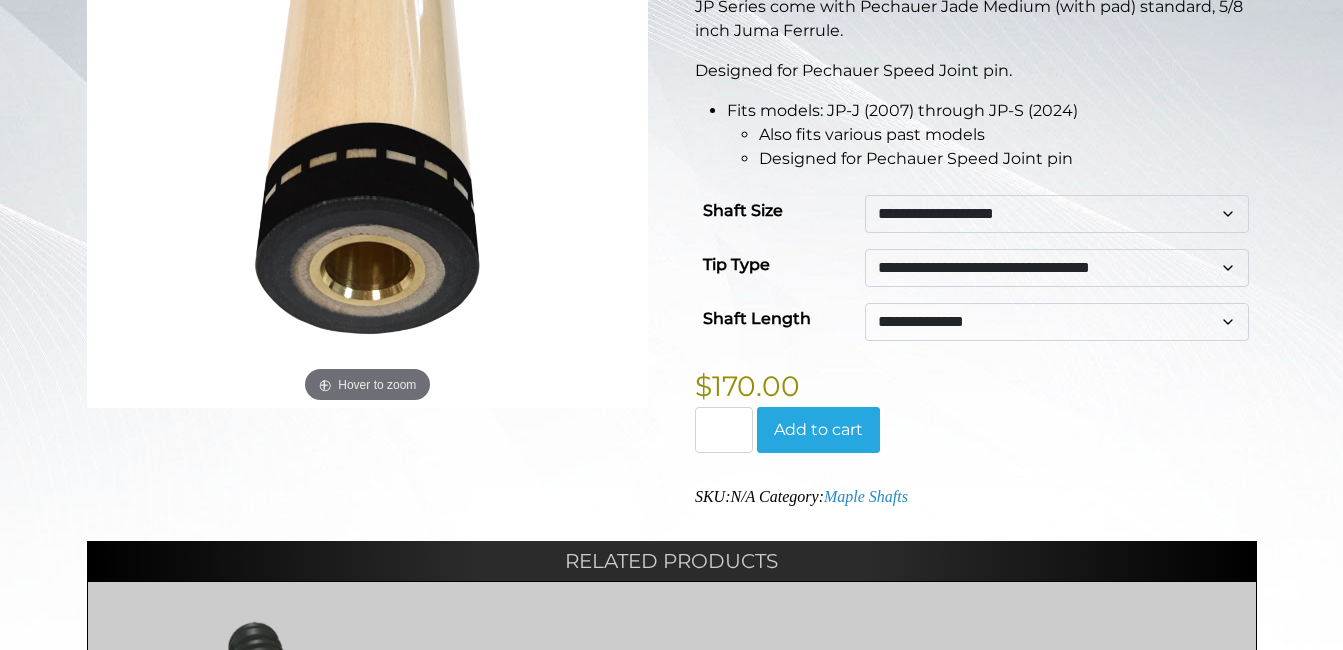 scroll, scrollTop: 502, scrollLeft: 0, axis: vertical 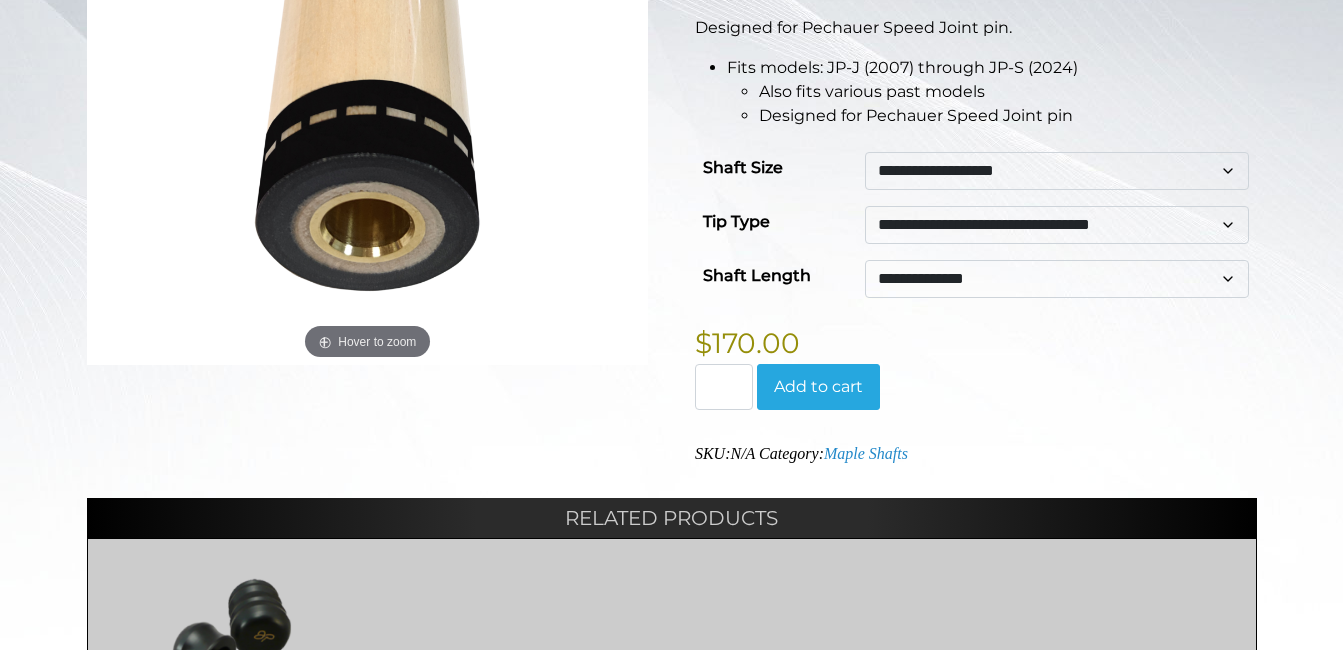 click on "**********" 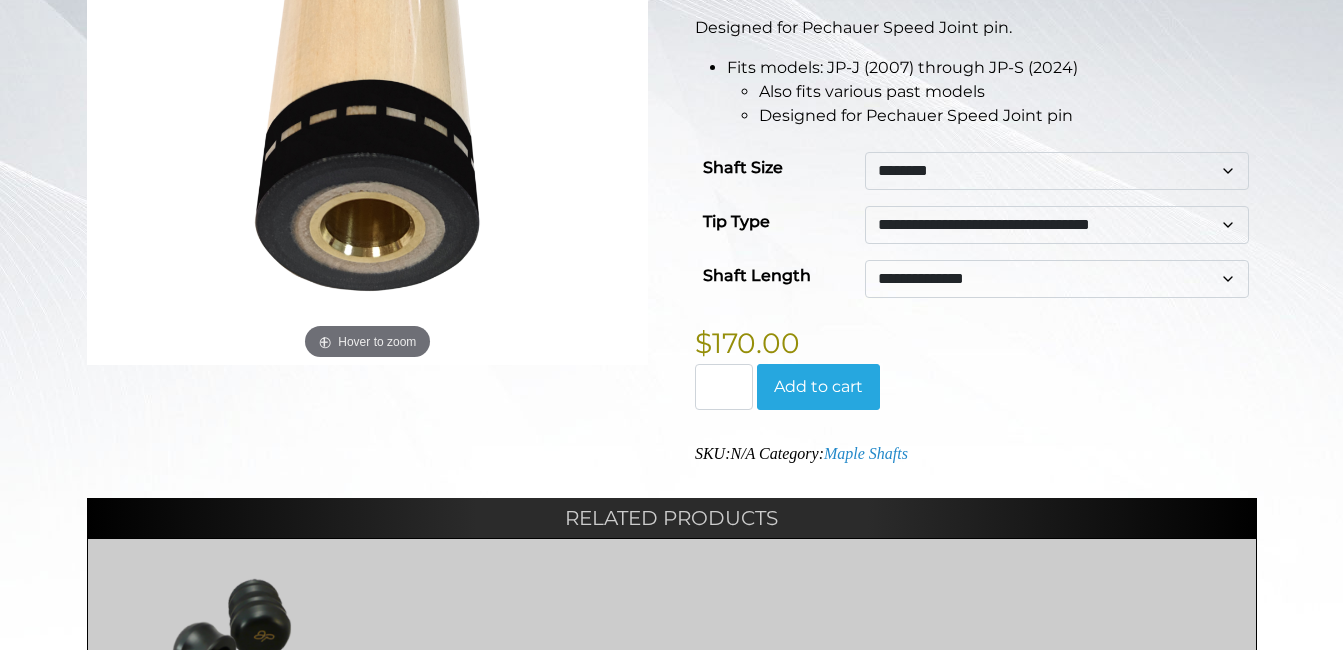 click on "**********" 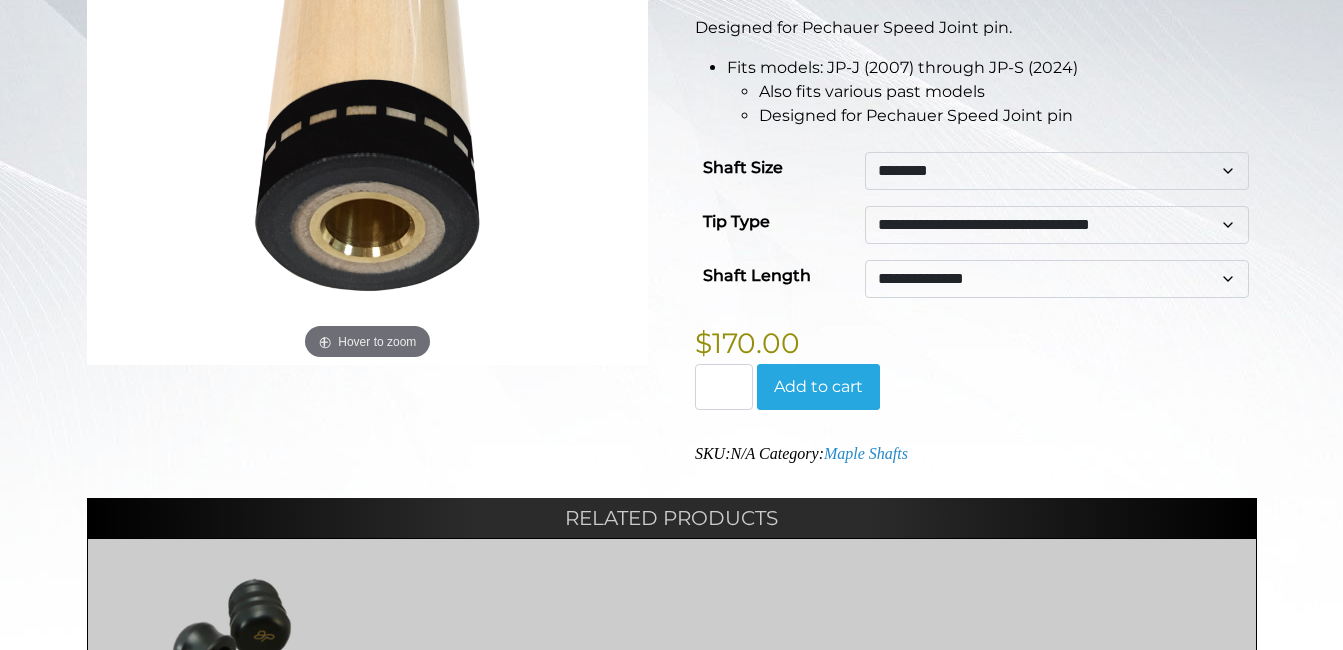 click on "**********" 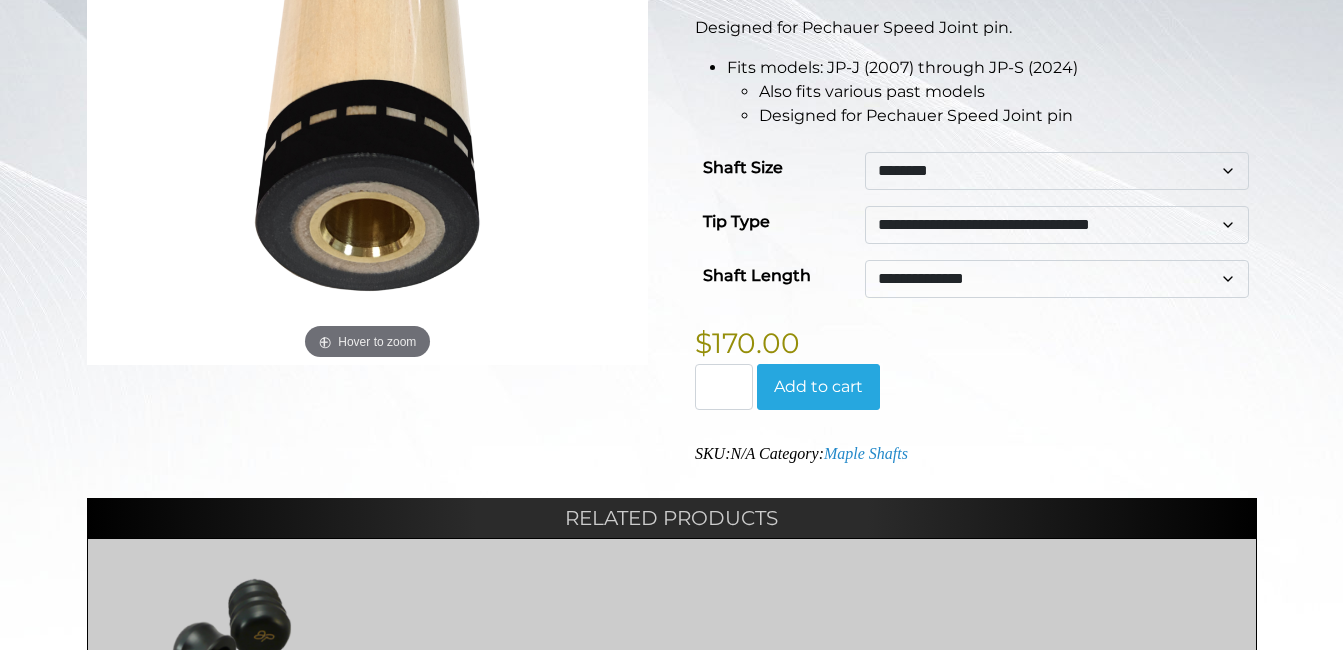 click on "**********" 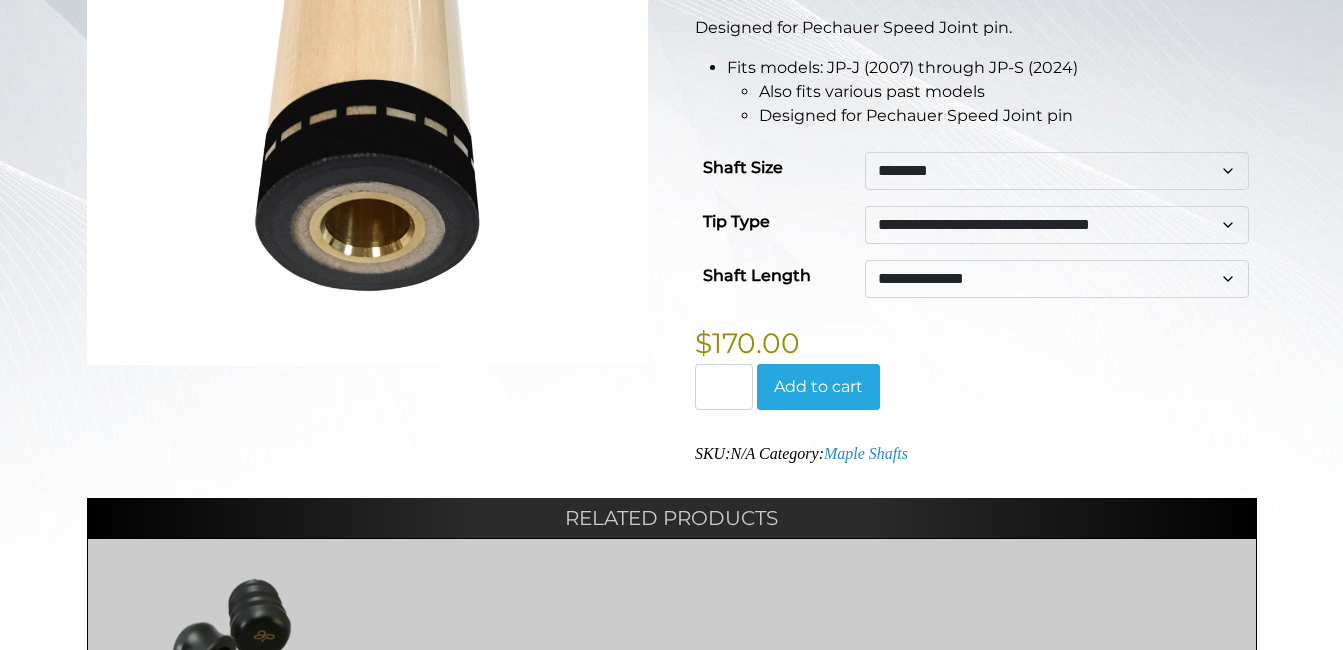 click on "**********" 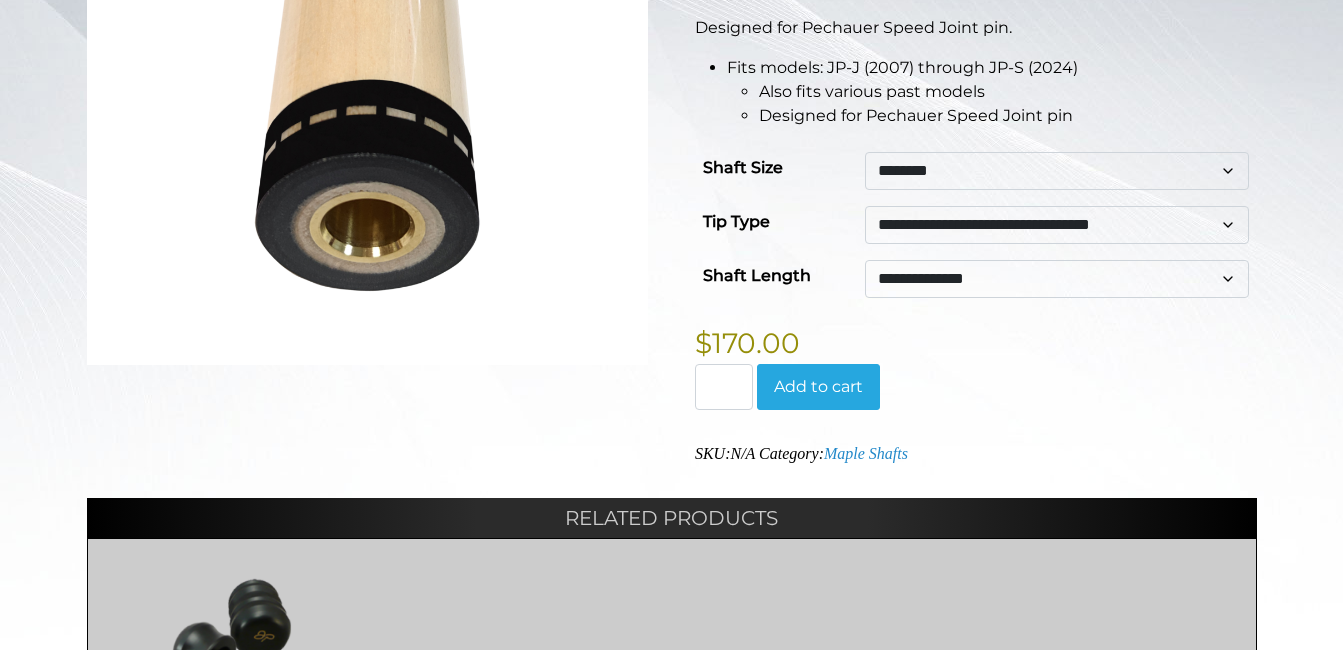 select on "**********" 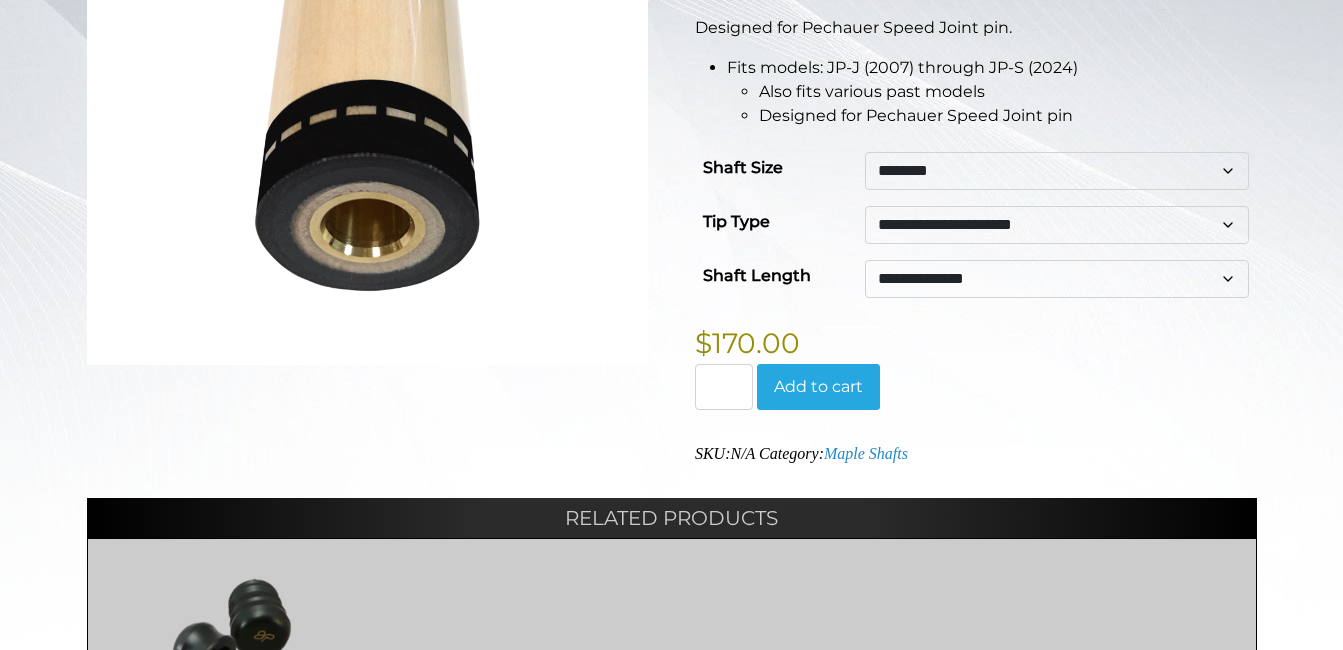 click on "**********" 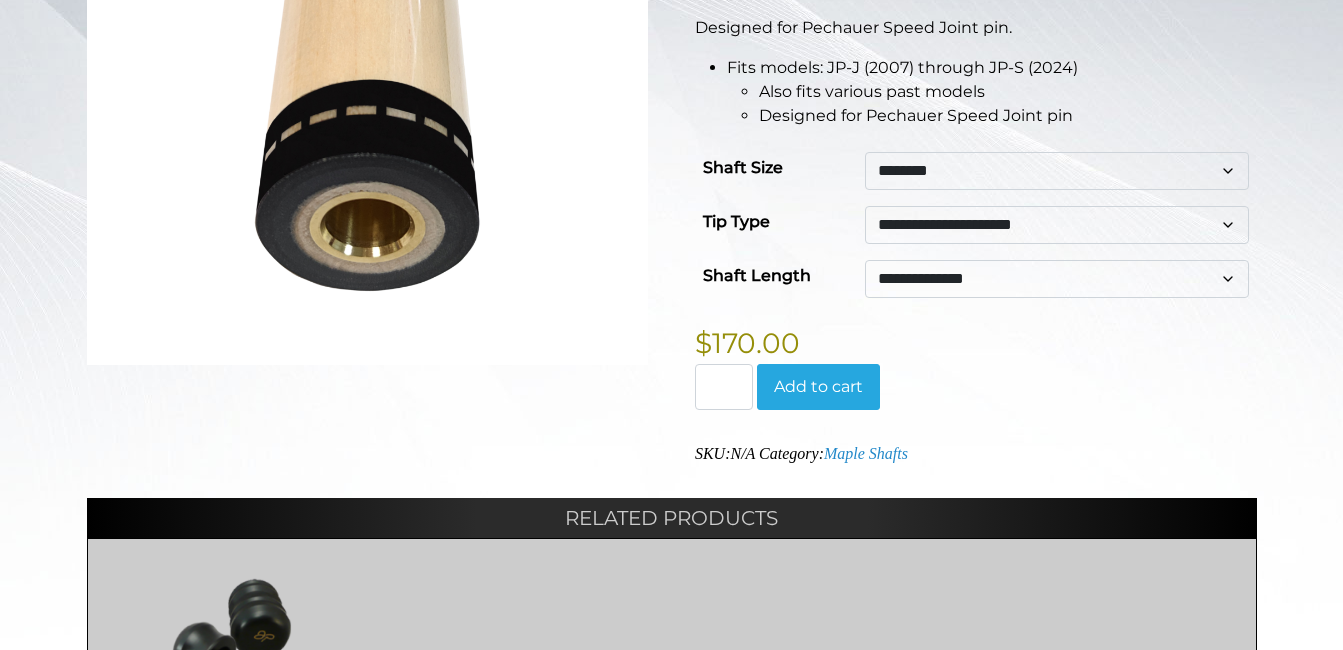 select on "********" 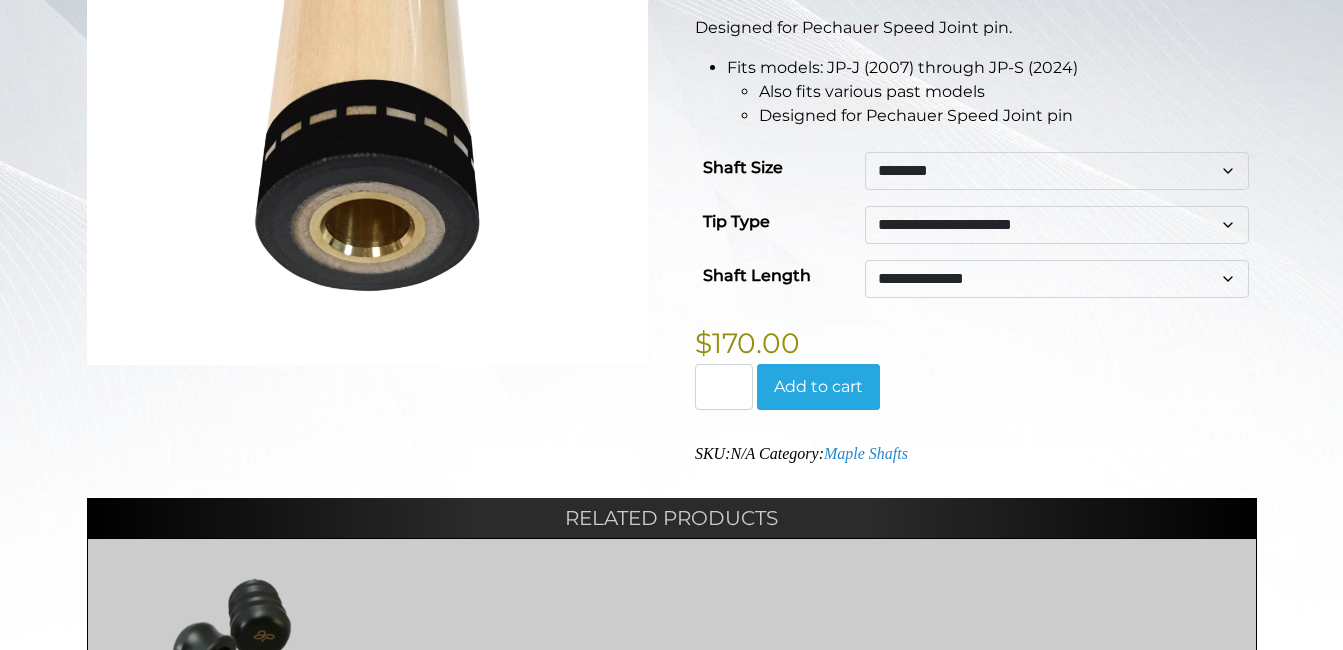 click on "**********" 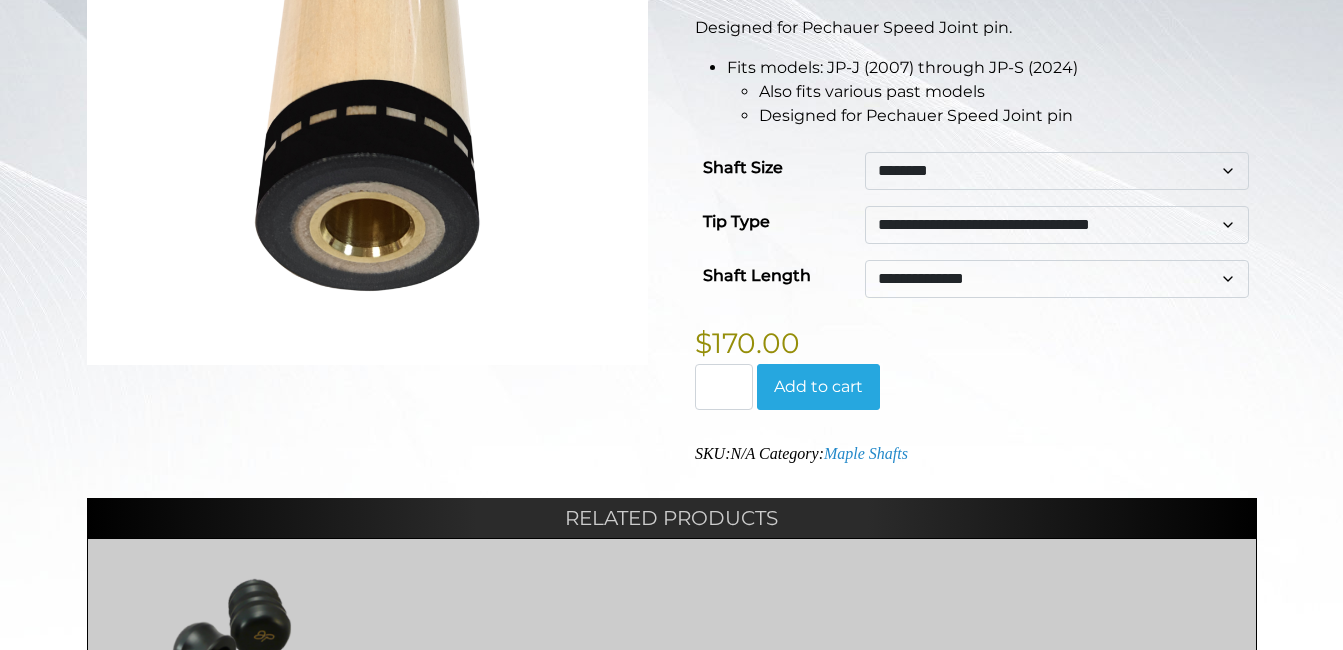 click on "**********" 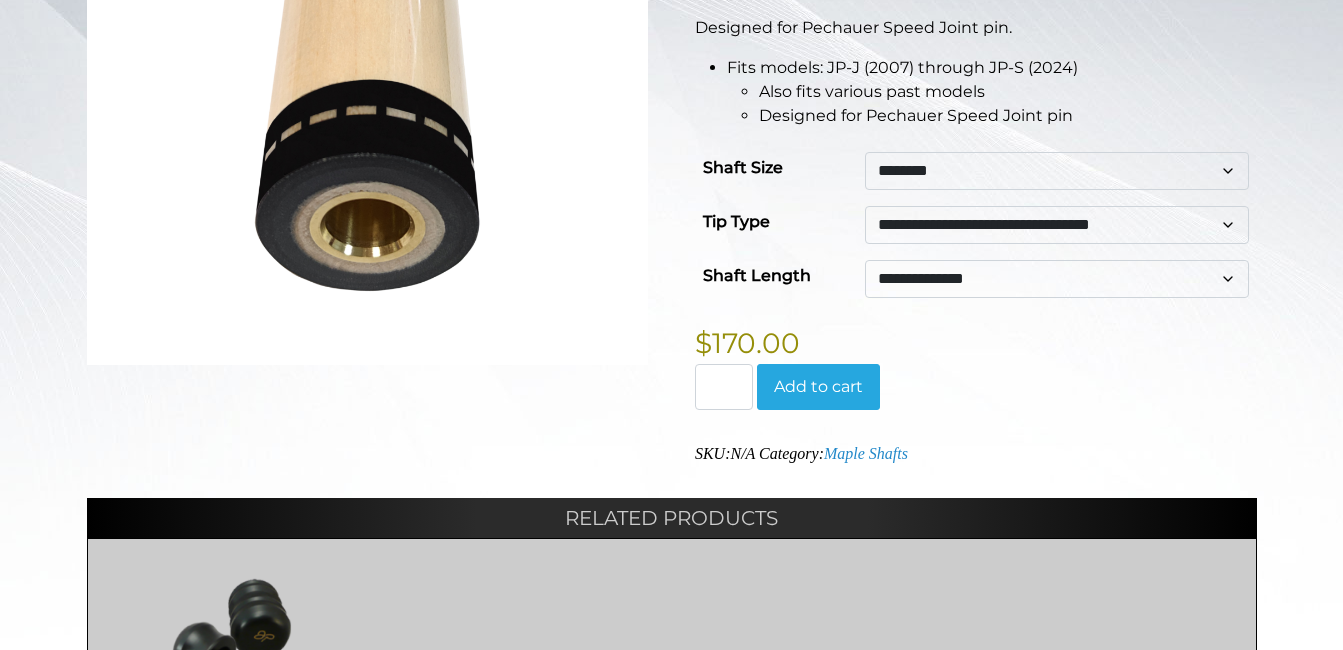 select on "********" 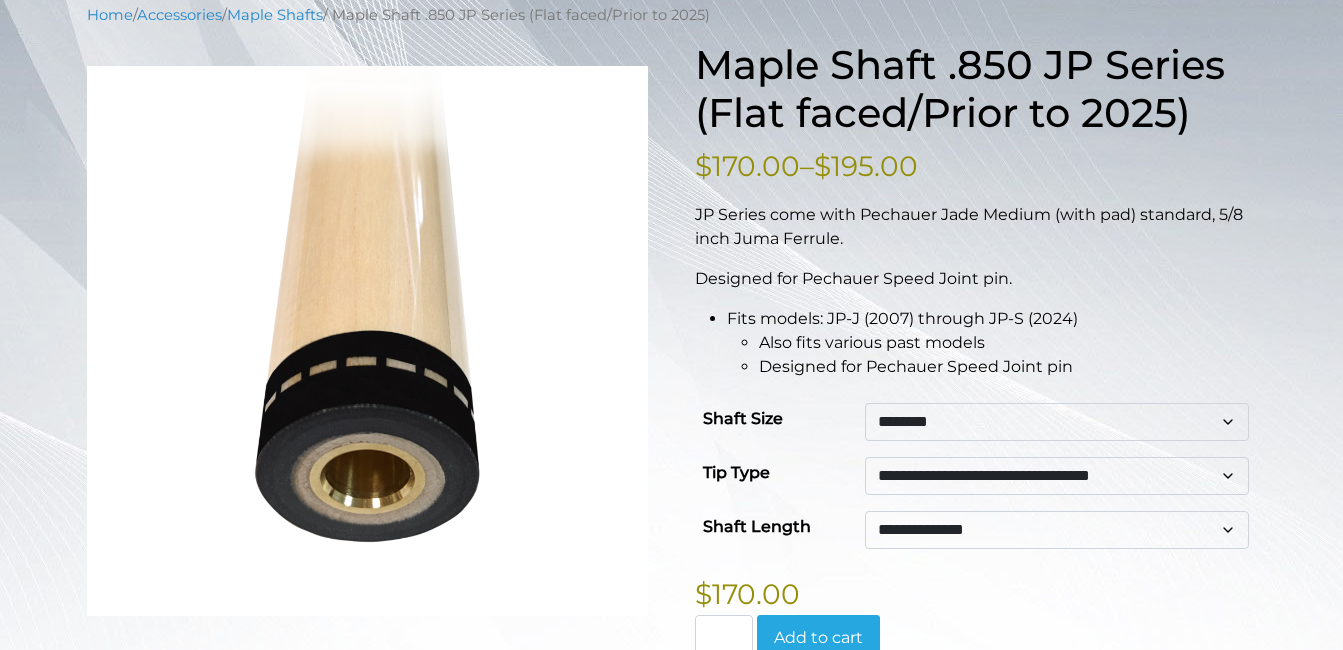 scroll, scrollTop: 0, scrollLeft: 0, axis: both 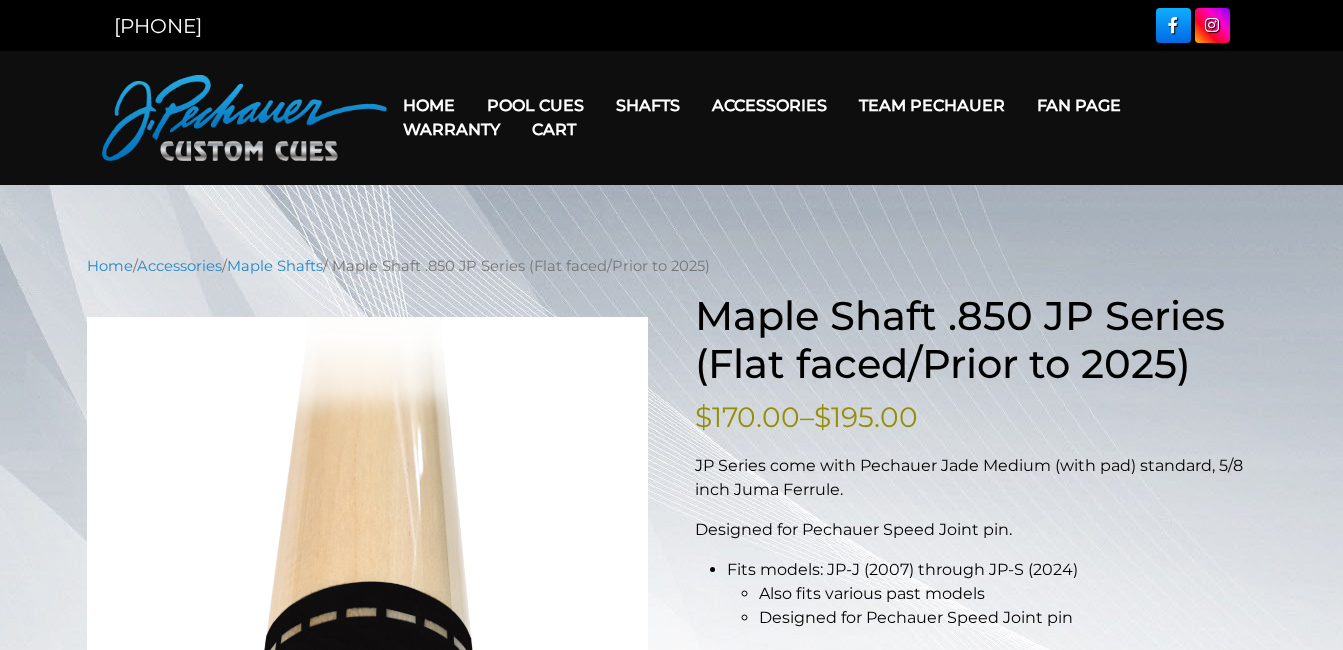 click on "Warranty" at bounding box center (451, 129) 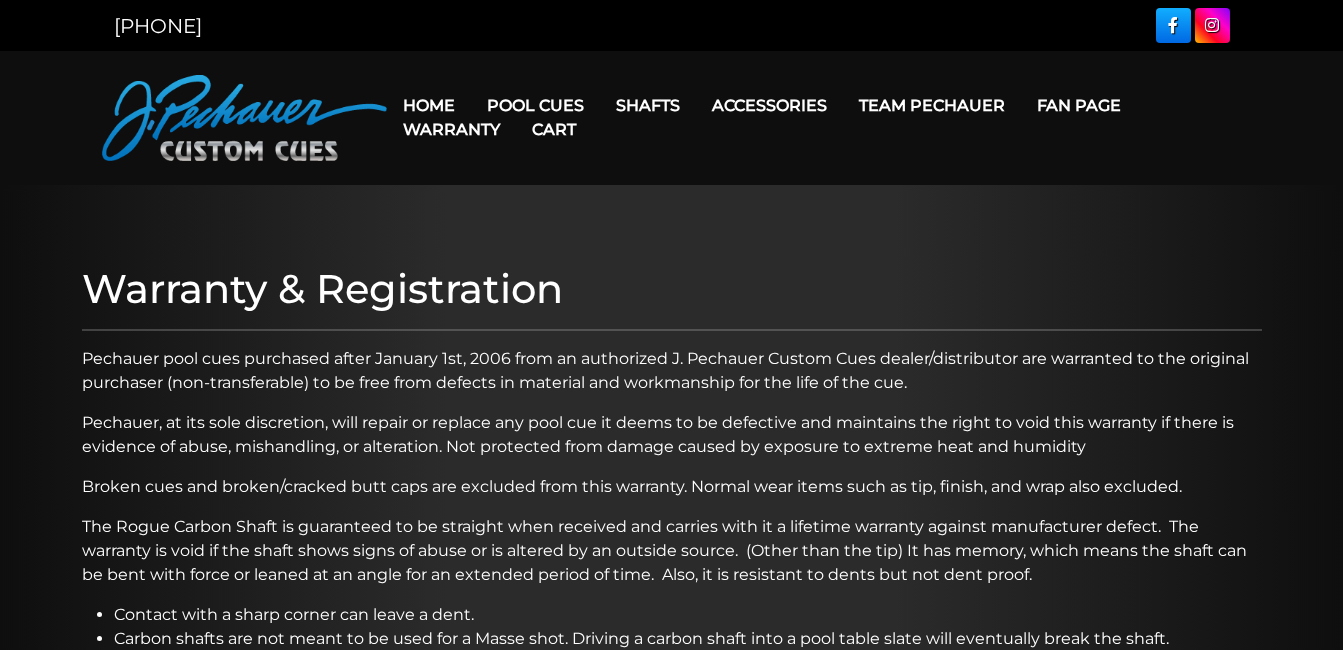 scroll, scrollTop: 0, scrollLeft: 0, axis: both 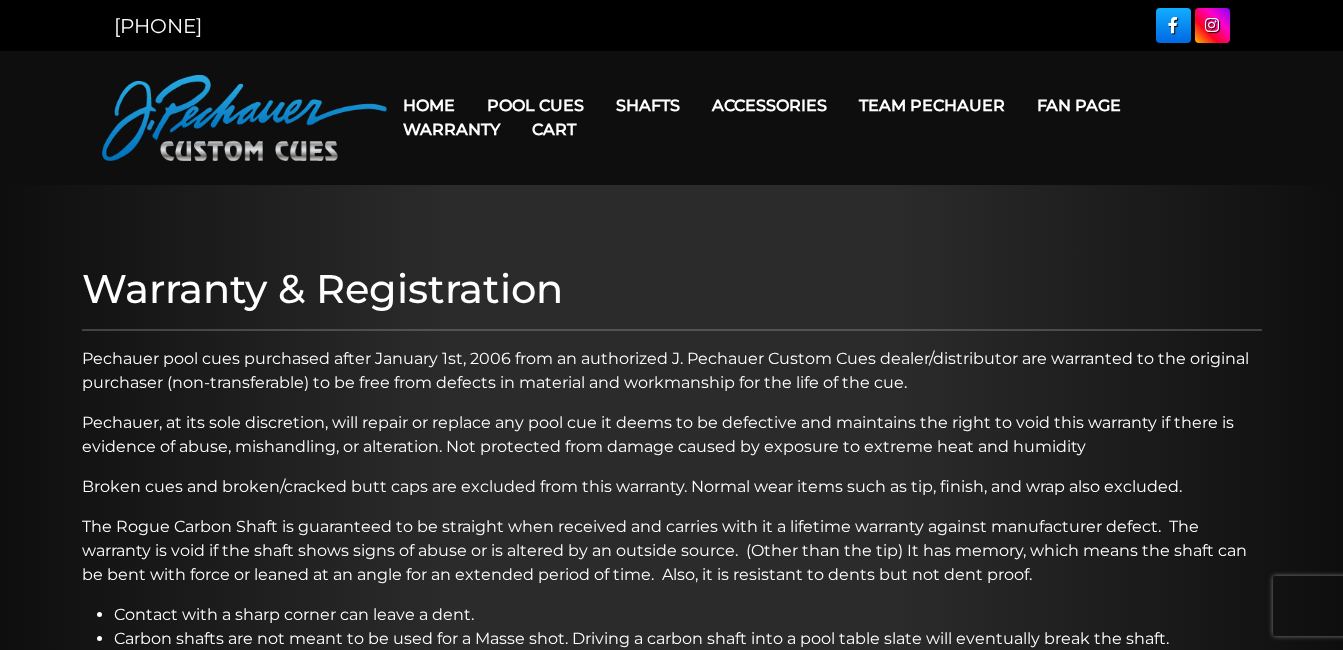 click on "Cart" at bounding box center (554, 129) 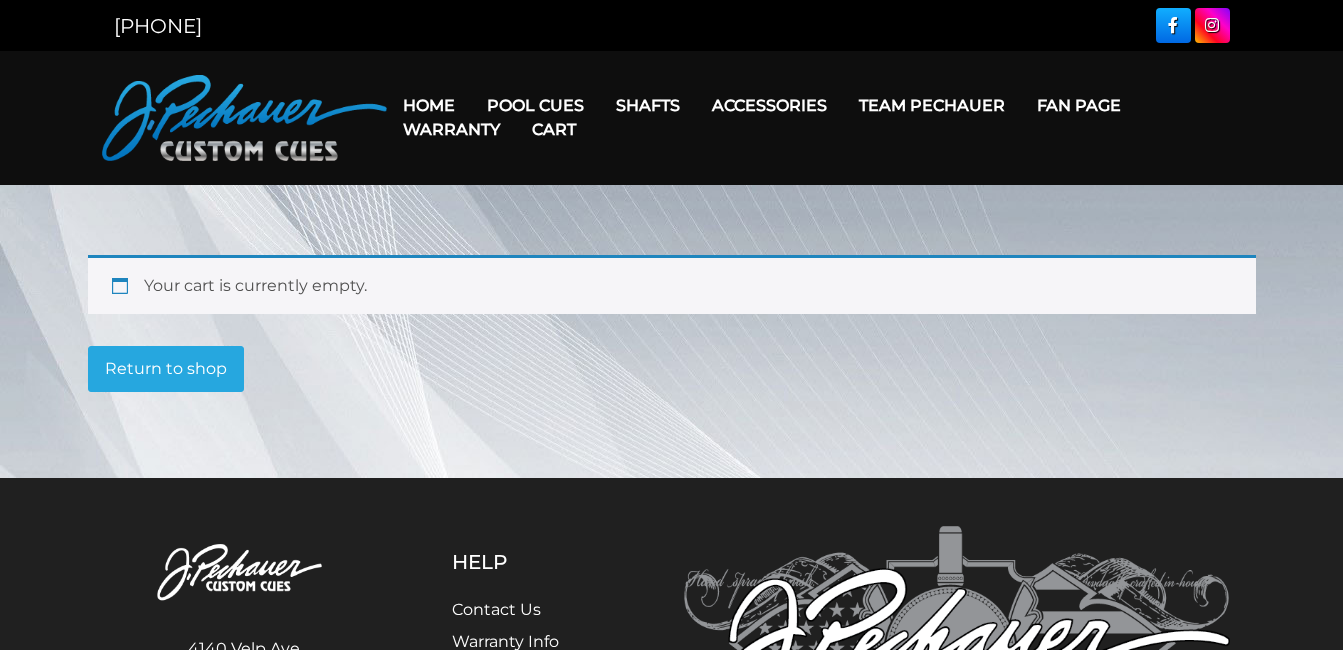 scroll, scrollTop: 0, scrollLeft: 0, axis: both 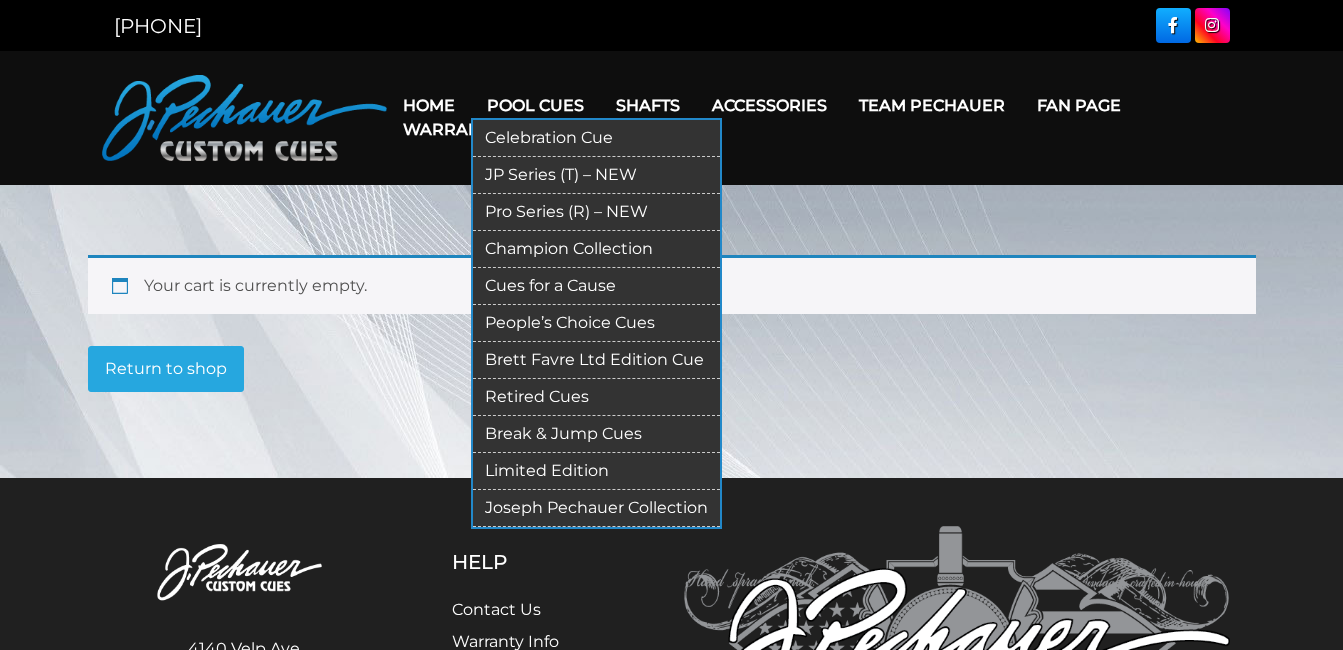 click on "Pool Cues" at bounding box center [535, 105] 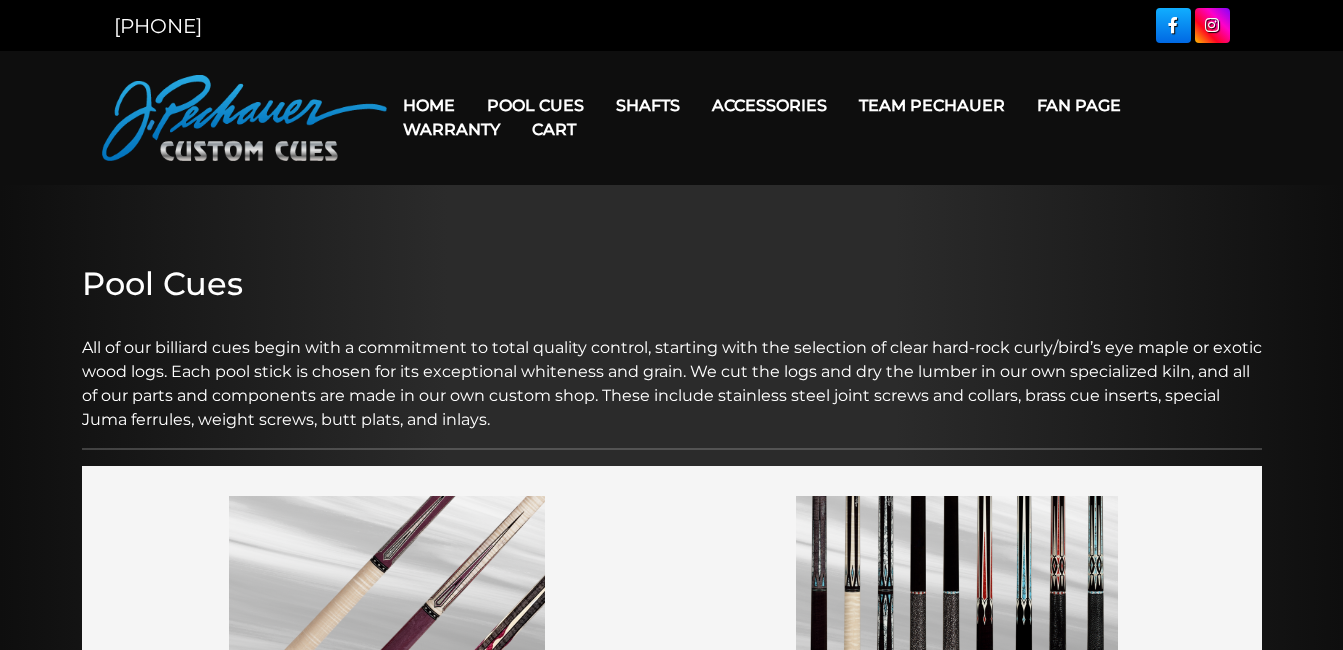 scroll, scrollTop: 0, scrollLeft: 0, axis: both 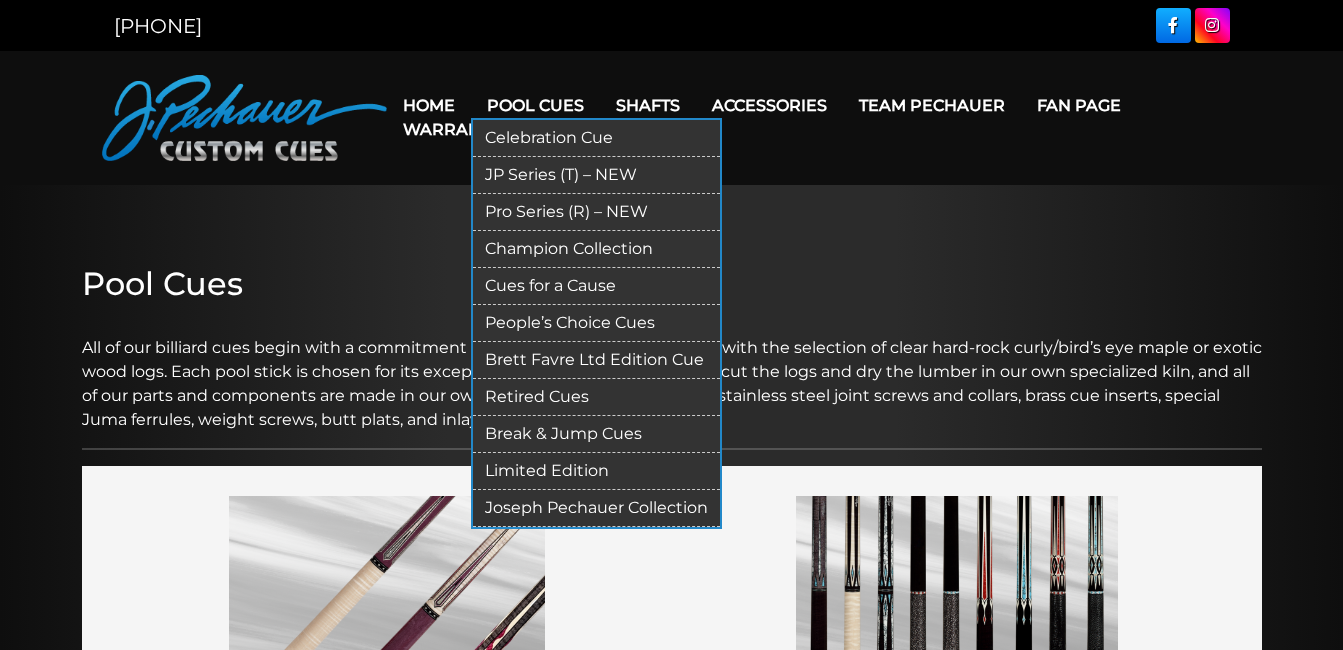 click on "Break & Jump Cues" at bounding box center [596, 434] 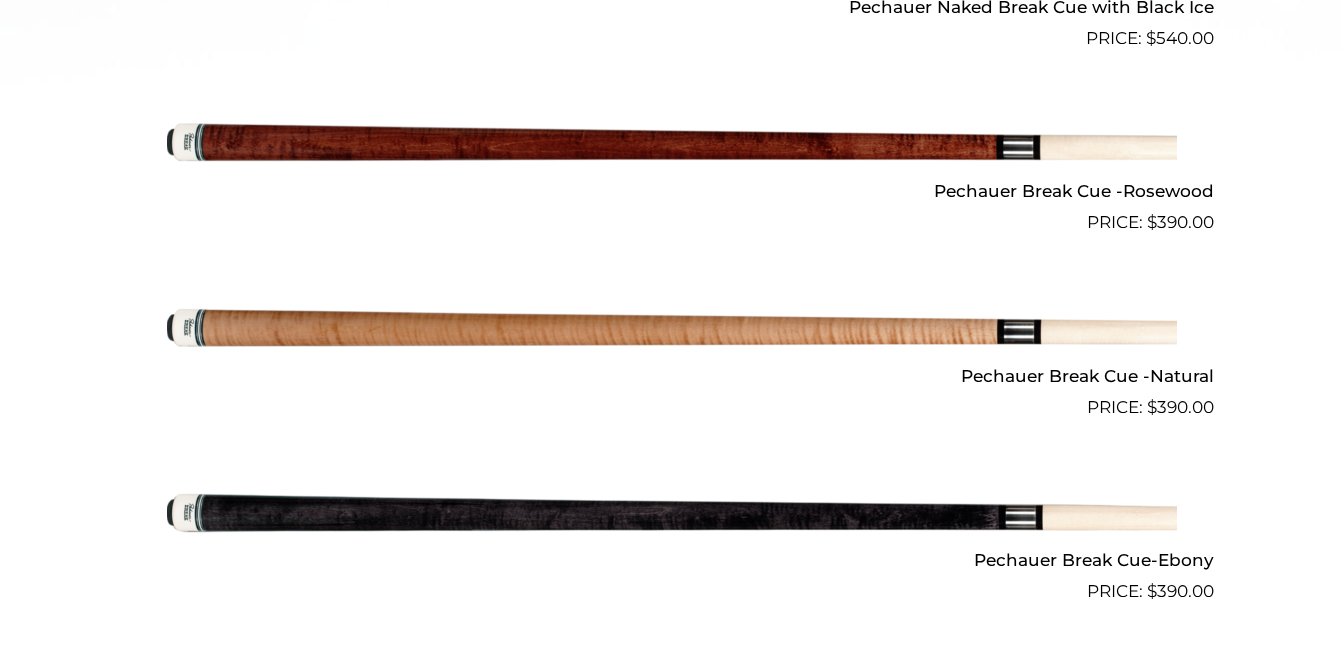 scroll, scrollTop: 1052, scrollLeft: 0, axis: vertical 